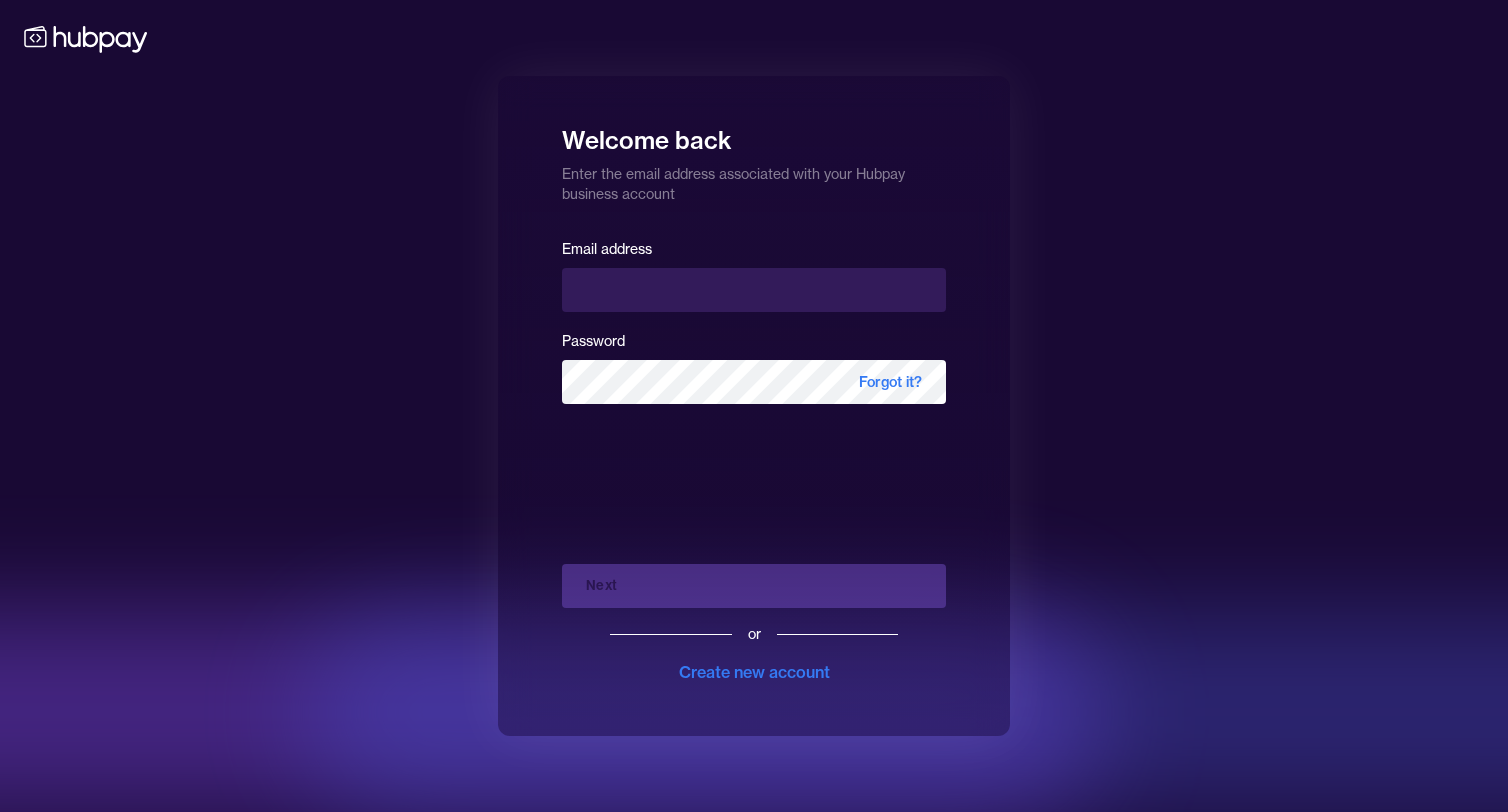 scroll, scrollTop: 0, scrollLeft: 0, axis: both 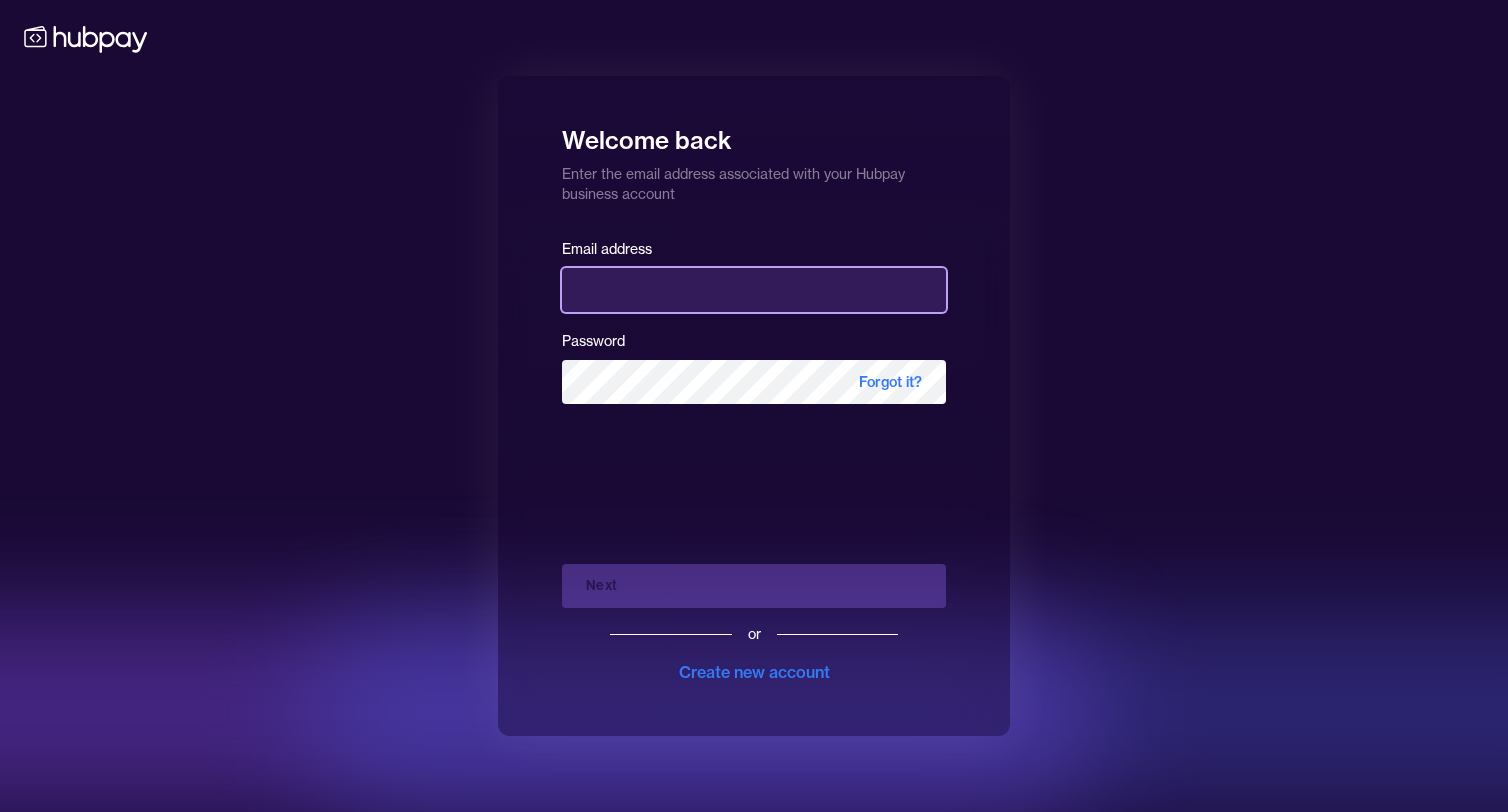 type on "**********" 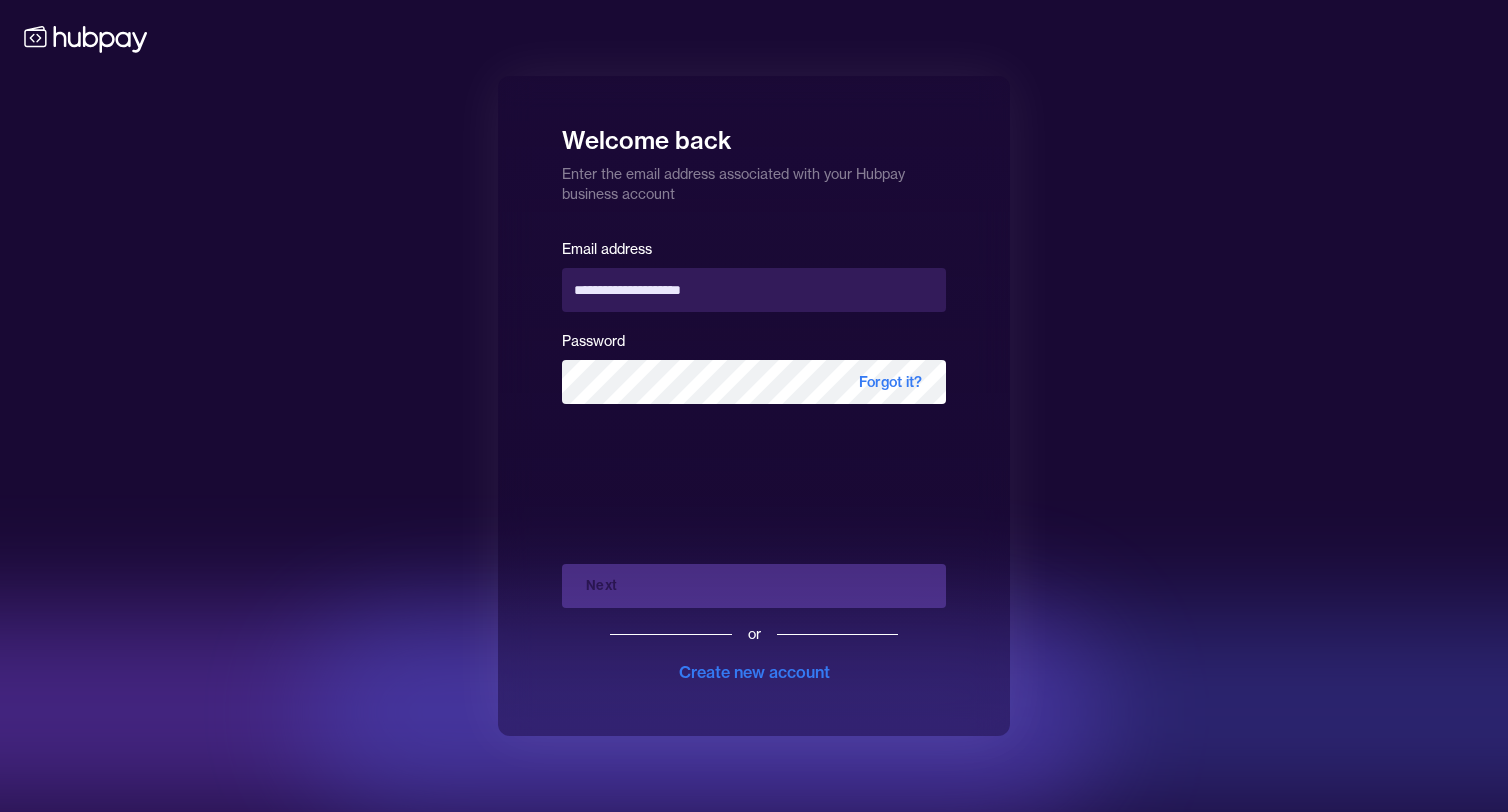 click on "Next or Create new account" at bounding box center [754, 616] 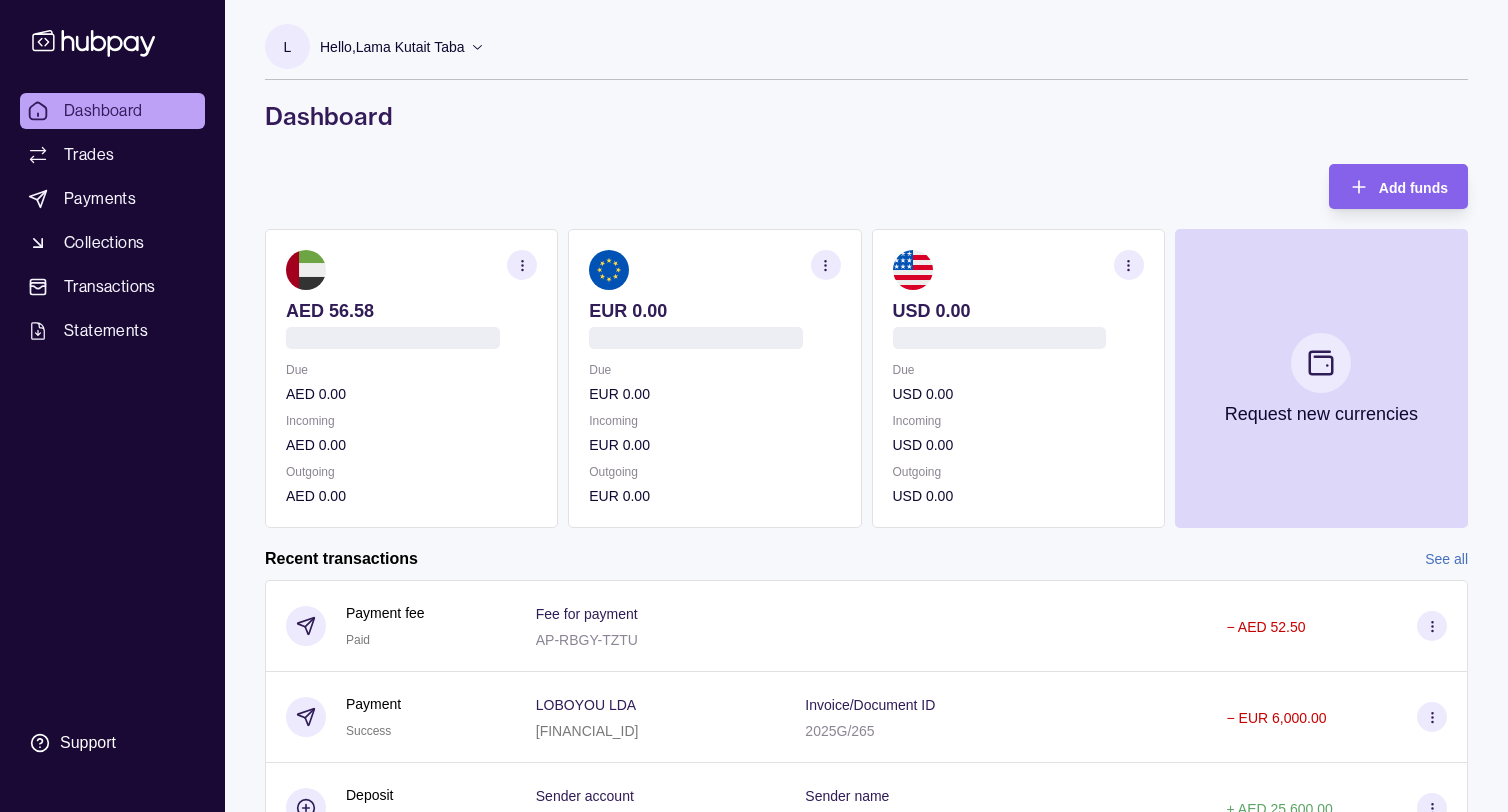 scroll, scrollTop: 0, scrollLeft: 0, axis: both 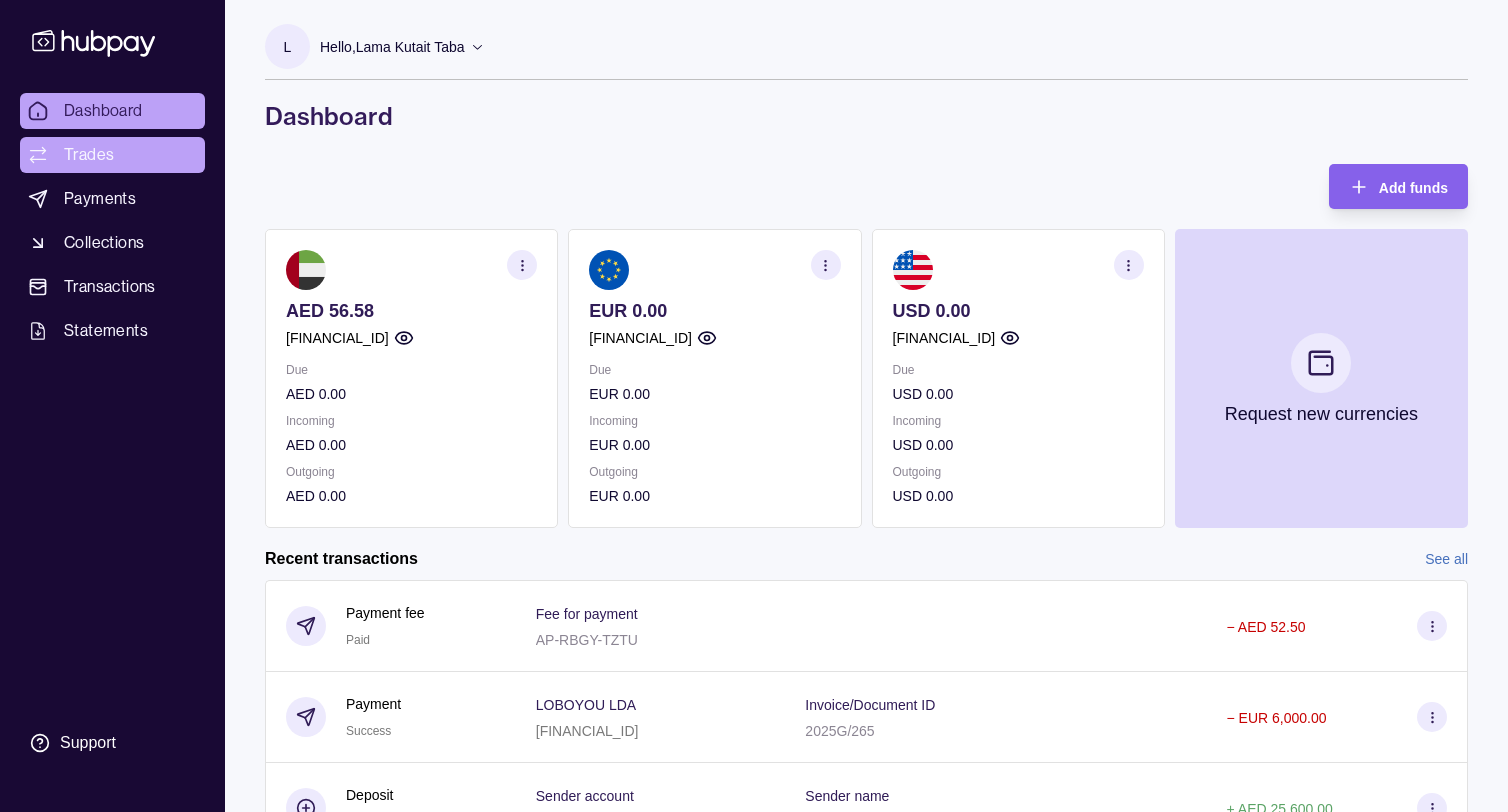 click on "Trades" at bounding box center [89, 155] 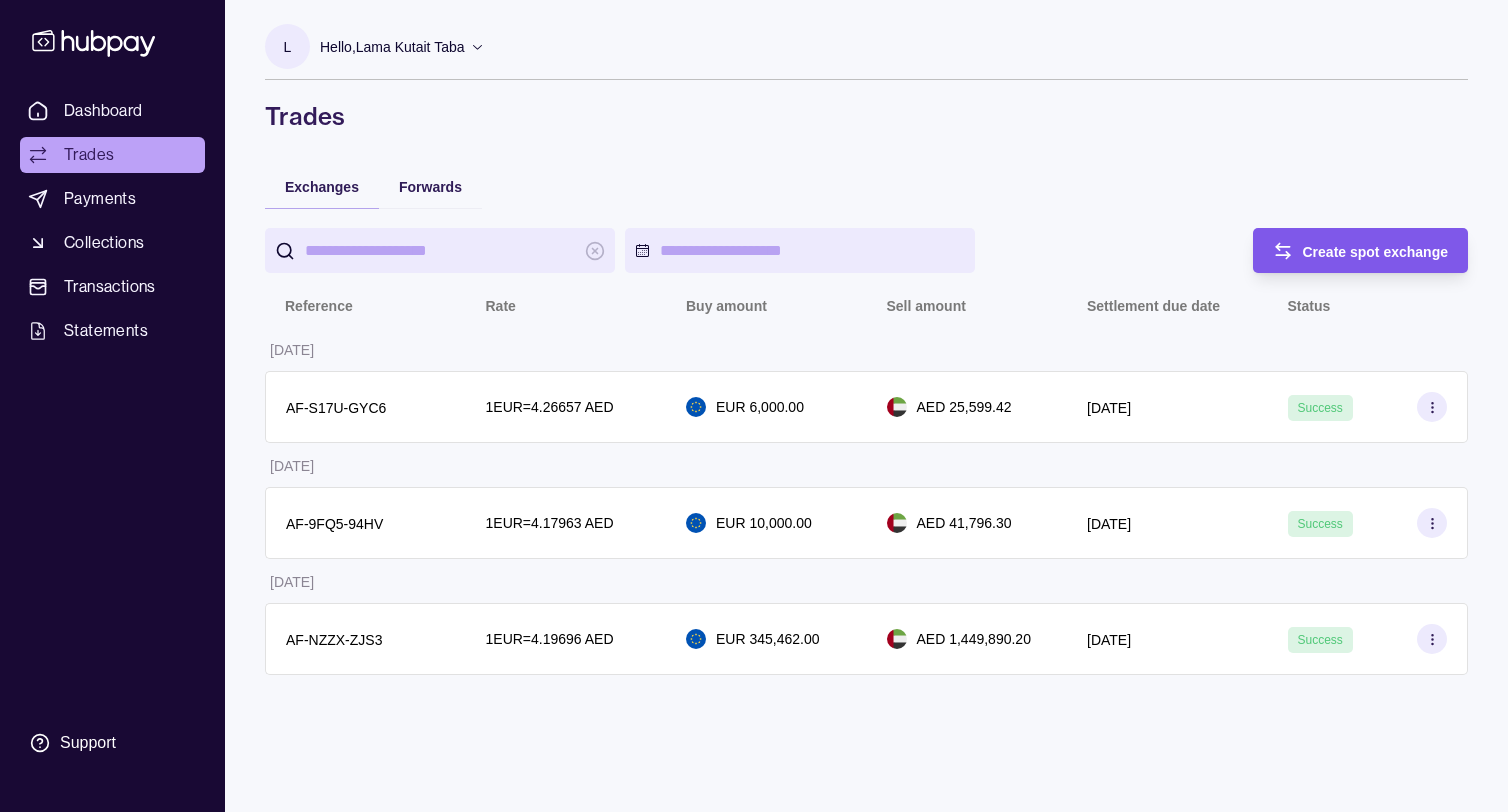 click on "Create spot exchange" at bounding box center (1376, 252) 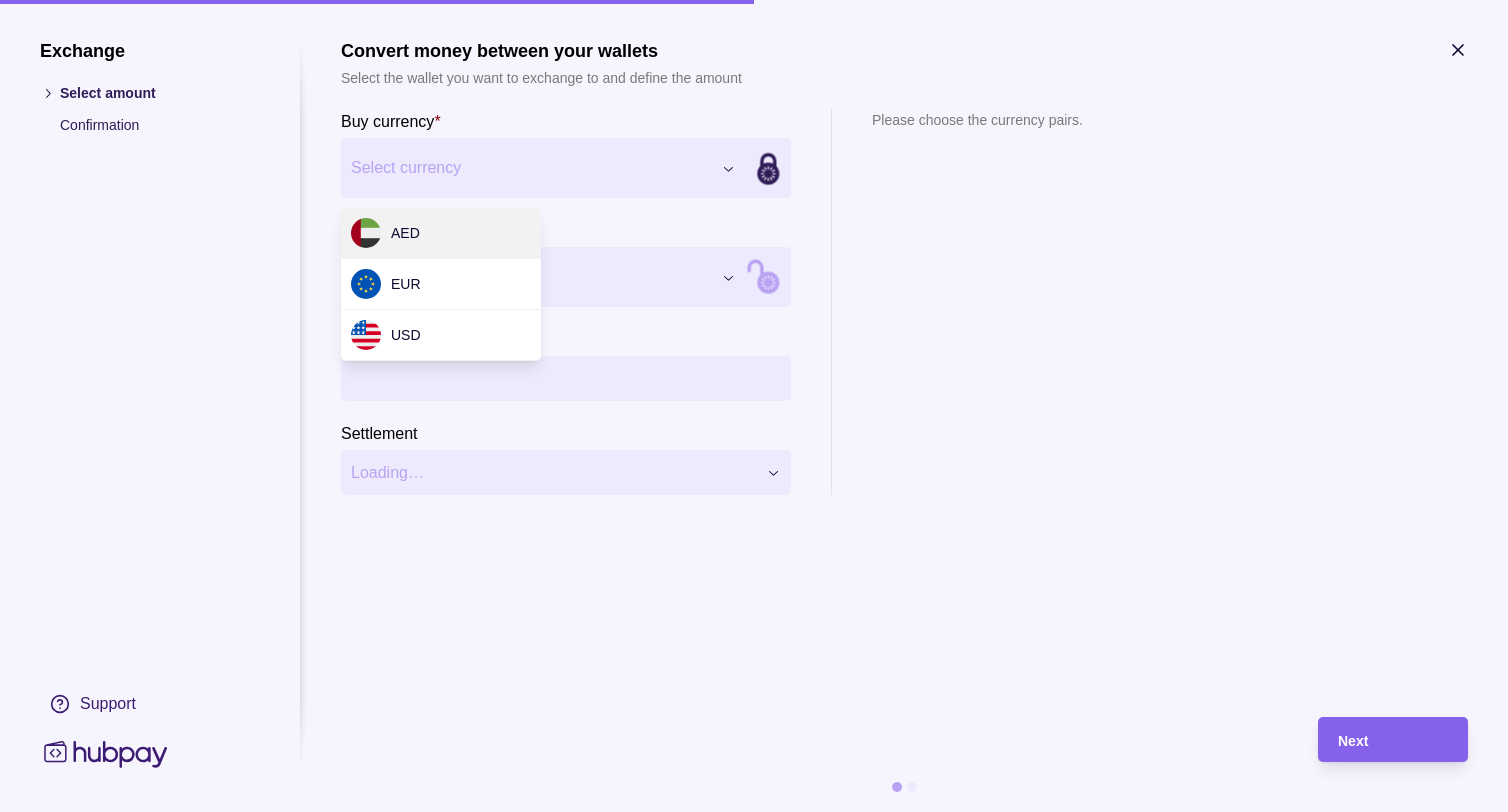 click on "Dashboard Trades Payments Collections Transactions Statements Support L Hello,  Lama Kutait Taba CREATIONS FURNITURE TRADING LLC Account Terms and conditions Privacy policy Sign out Trades Exchanges Forwards Create spot exchange Reference Rate Buy amount Sell amount Settlement due date Status [DATE] AF-S17U-GYC6 1  EUR  =  4.26657   AED EUR 6,000.00 AED 25,599.42 [DATE] Success [DATE] AF-9FQ5-94HV 1  EUR  =  4.17963   AED EUR 10,000.00 AED 41,796.30 [DATE] Success [DATE] AF-NZZX-ZJS3 1  EUR  =  4.19696   AED EUR 345,462.00 AED 1,449,890.20 [DATE] Success Trades | Hubpay Exchange Select amount Confirmation Support Convert money between your wallets Select the wallet you want to exchange to and define the amount Buy currency  * Select currency *** *** *** Sell currency  * Select currency *** *** *** Buy amount  * Settlement Loading… Please choose the currency pairs. Next AED EUR USD" at bounding box center [754, 406] 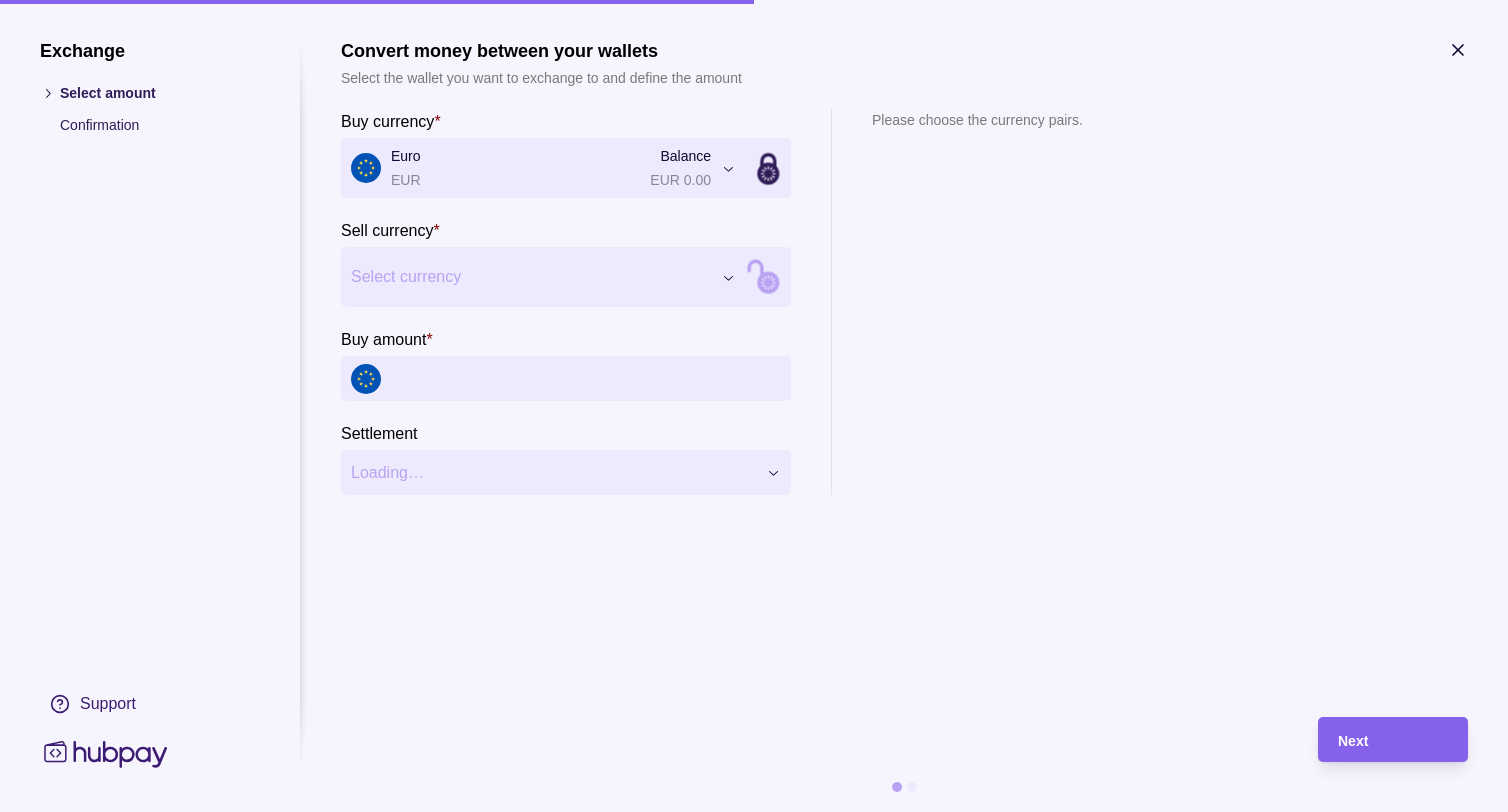 click on "Dashboard Trades Payments Collections Transactions Statements Support L Hello,  Lama Kutait Taba CREATIONS FURNITURE TRADING LLC Account Terms and conditions Privacy policy Sign out Trades Exchanges Forwards Create spot exchange Reference Rate Buy amount Sell amount Settlement due date Status [DATE] AF-S17U-GYC6 1  EUR  =  4.26657   AED EUR 6,000.00 AED 25,599.42 [DATE] Success [DATE] AF-9FQ5-94HV 1  EUR  =  4.17963   AED EUR 10,000.00 AED 41,796.30 [DATE] Success [DATE] AF-NZZX-ZJS3 1  EUR  =  4.19696   AED EUR 345,462.00 AED 1,449,890.20 [DATE] Success Trades | Hubpay Exchange Select amount Confirmation Support Convert money between your wallets Select the wallet you want to exchange to and define the amount Buy currency  * Euro EUR Balance EUR 0.00 *** *** *** Sell currency  * Select currency *** *** *** Buy amount  * Settlement Loading… Please choose the currency pairs. Next" at bounding box center [754, 406] 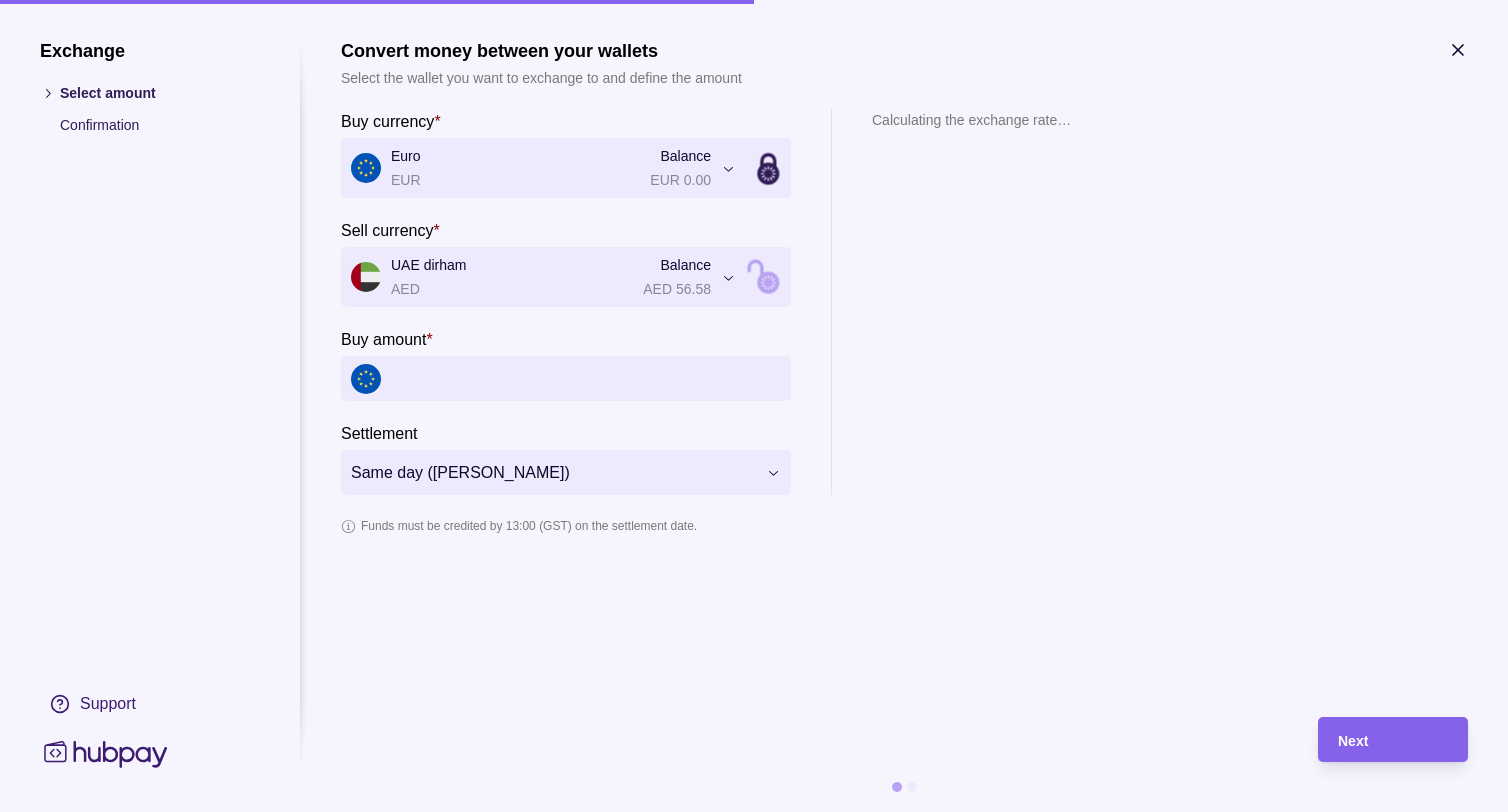 click on "Buy amount  *" at bounding box center (586, 378) 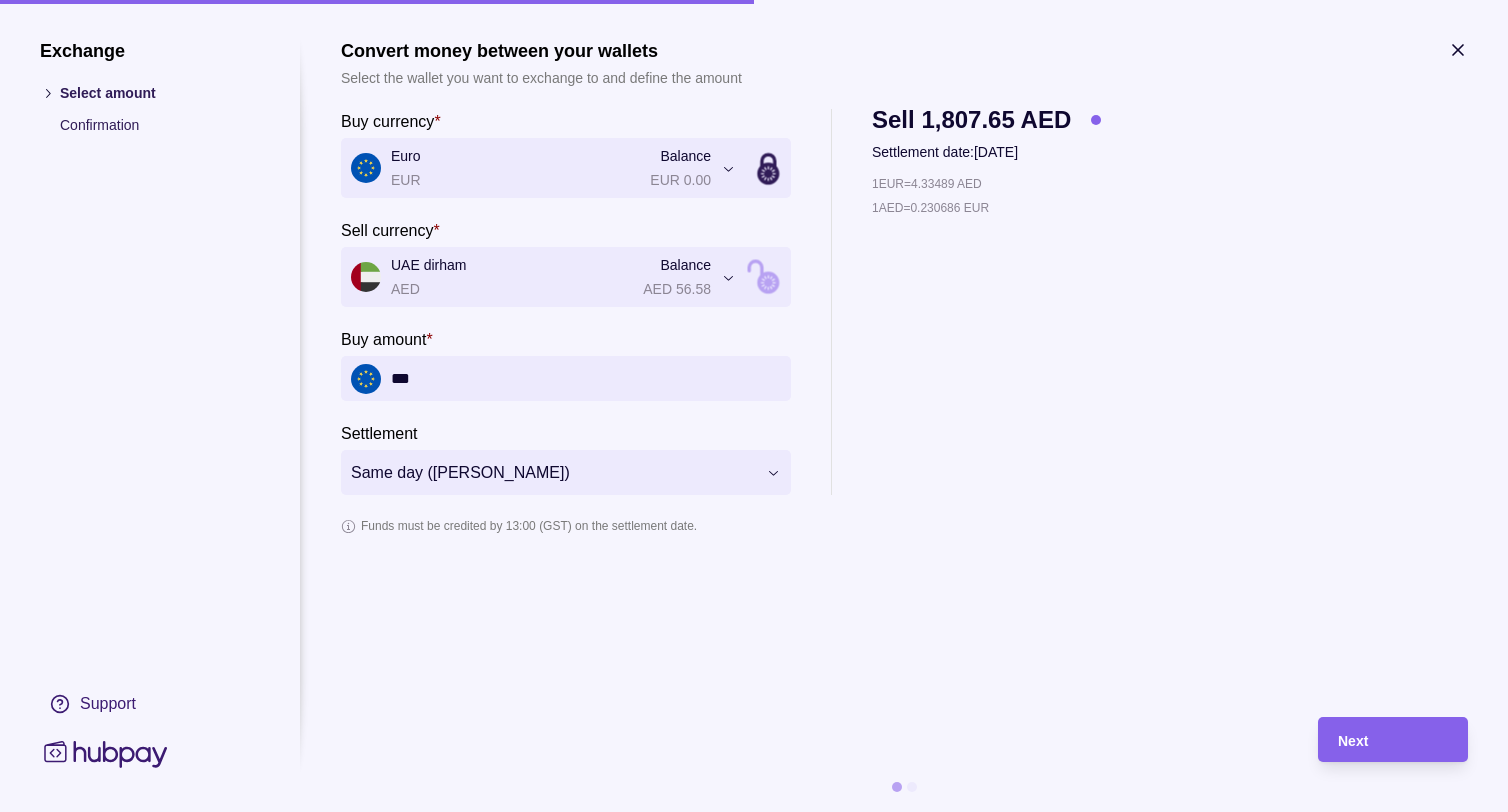 type on "*****" 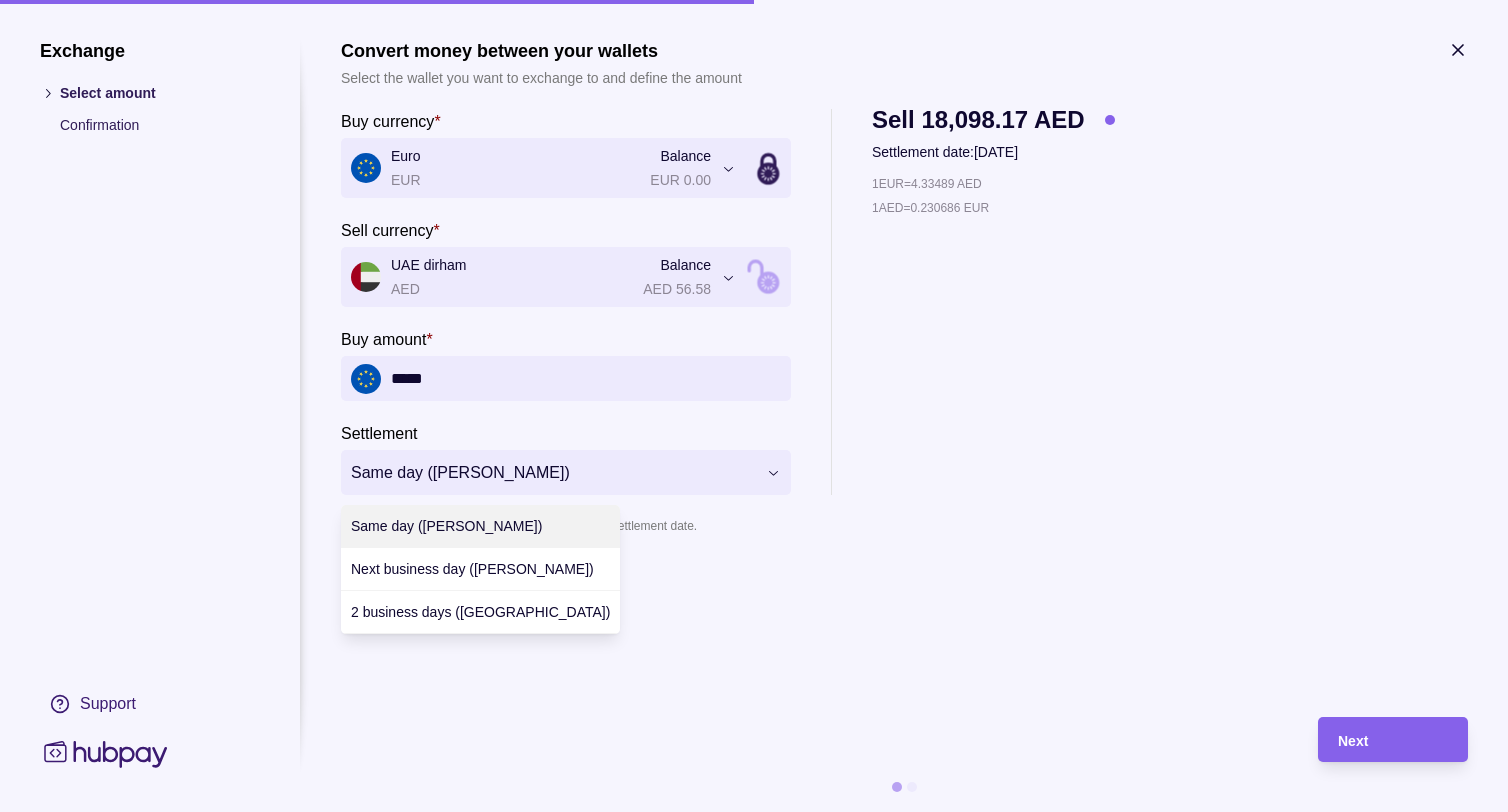 click on "**********" at bounding box center [754, 406] 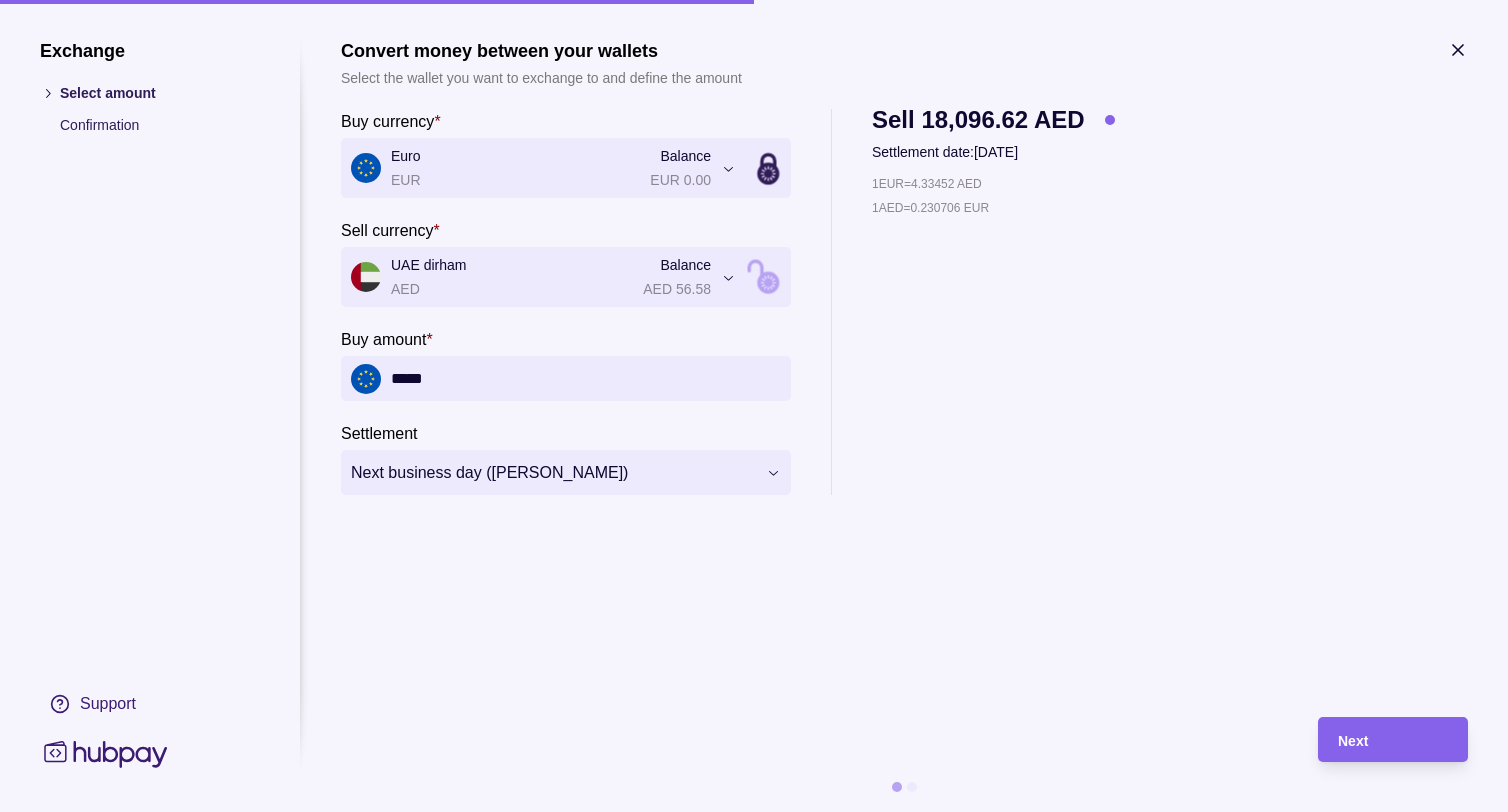 click on "**********" at bounding box center [754, 406] 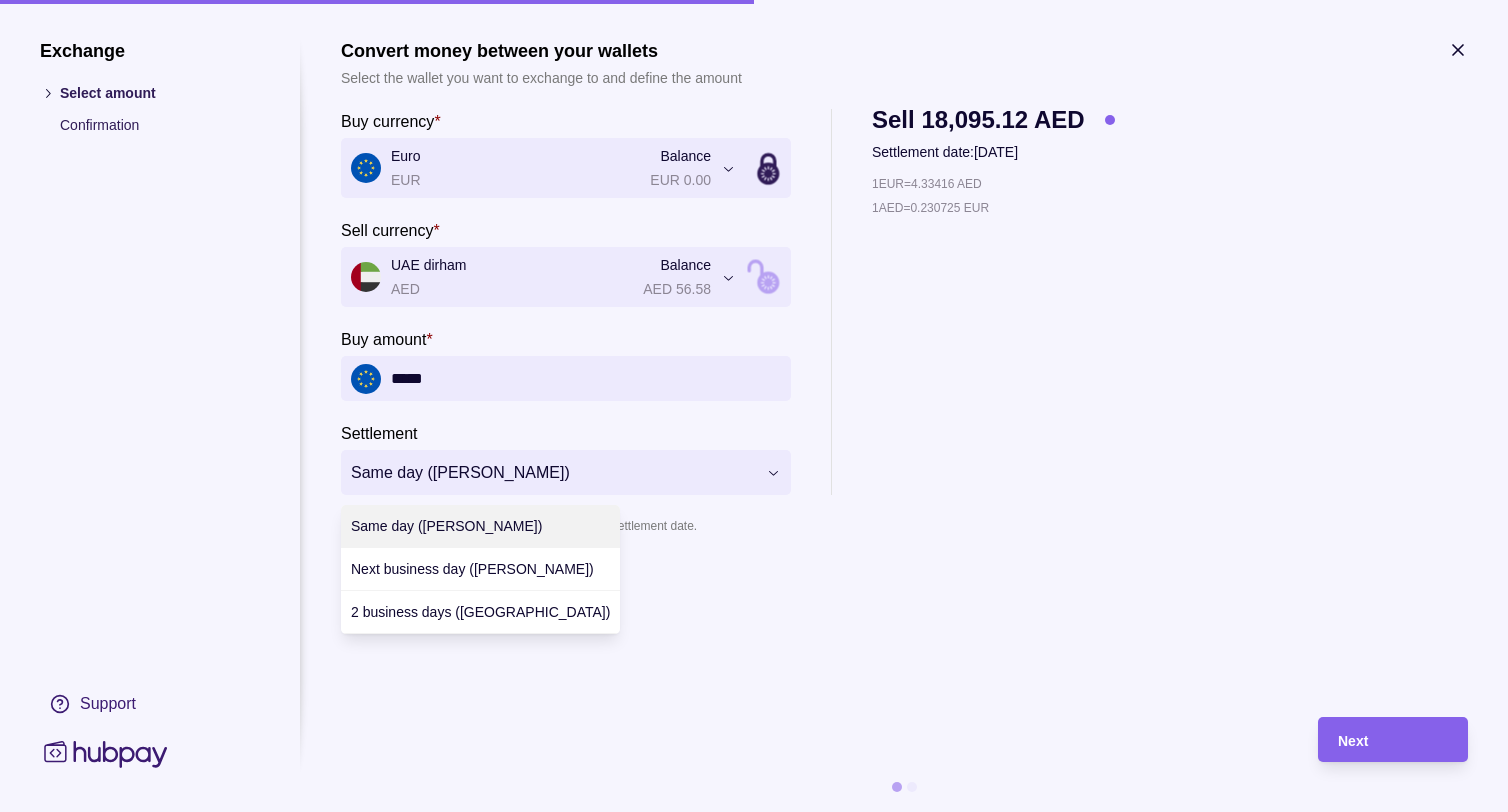 click on "**********" at bounding box center [754, 406] 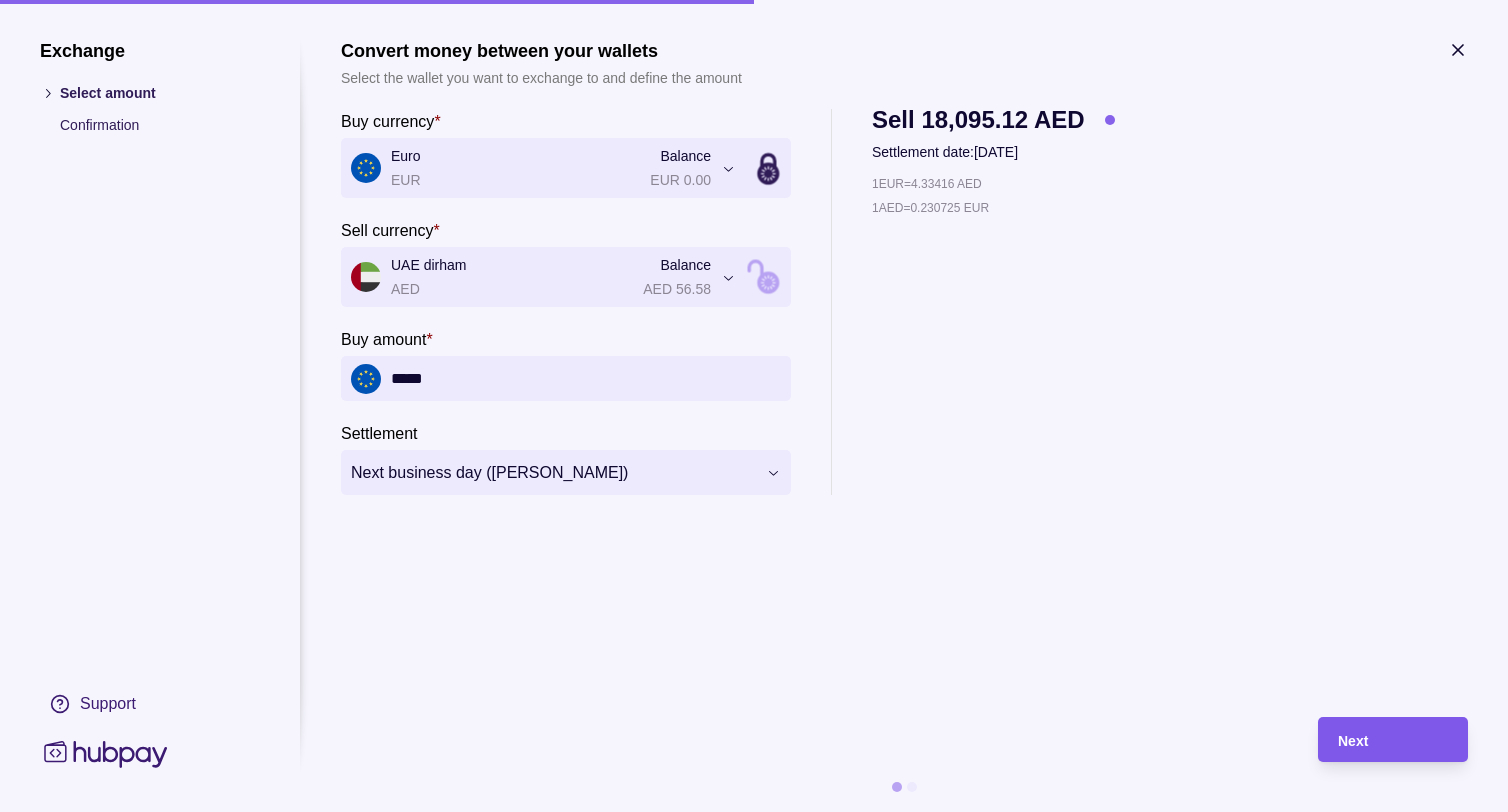 click on "Next" at bounding box center (1393, 740) 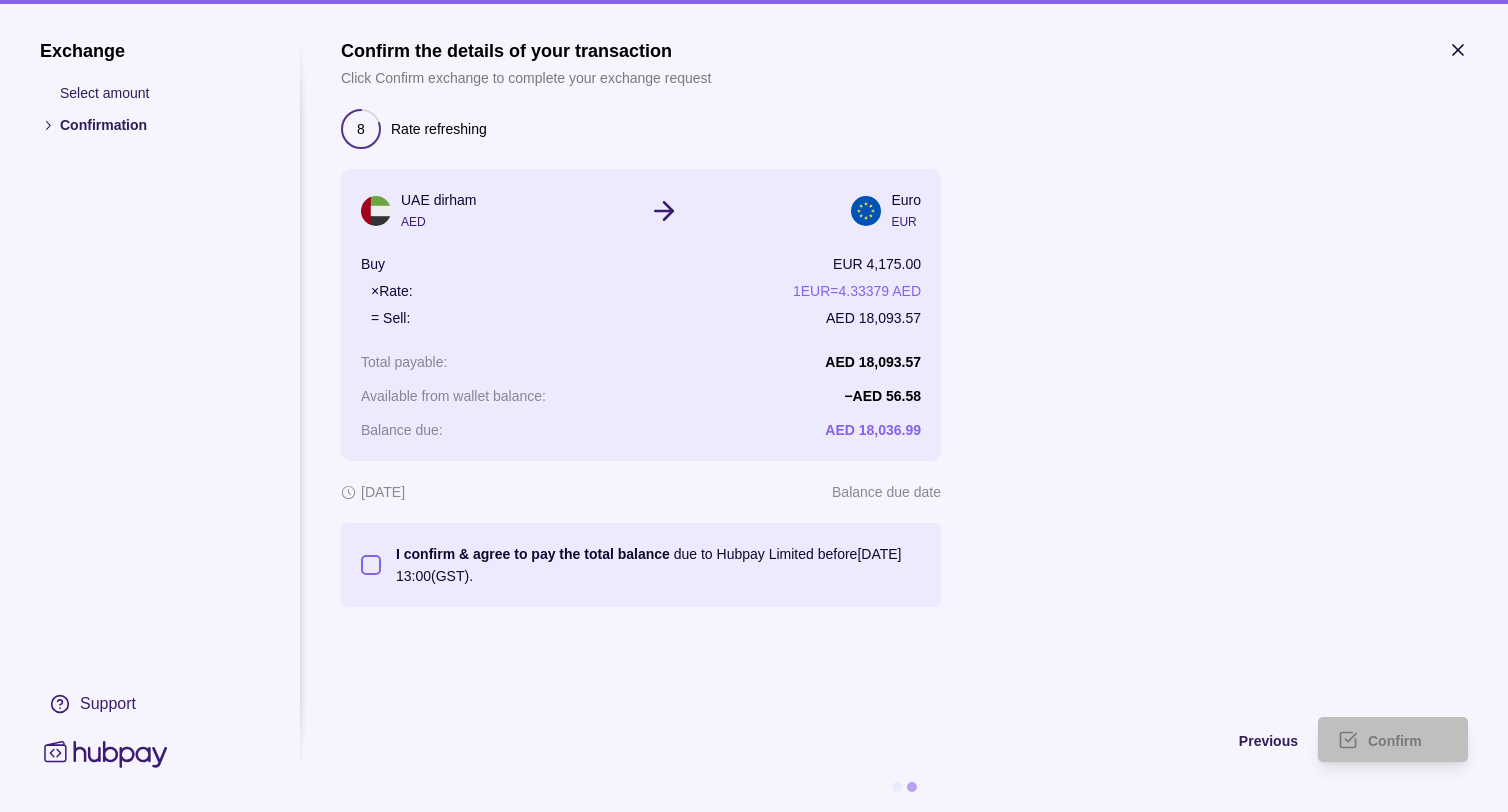 click on "I confirm & agree to pay the total balance   due to Hubpay Limited before  [DATE]   13:00  (GST)." at bounding box center (371, 565) 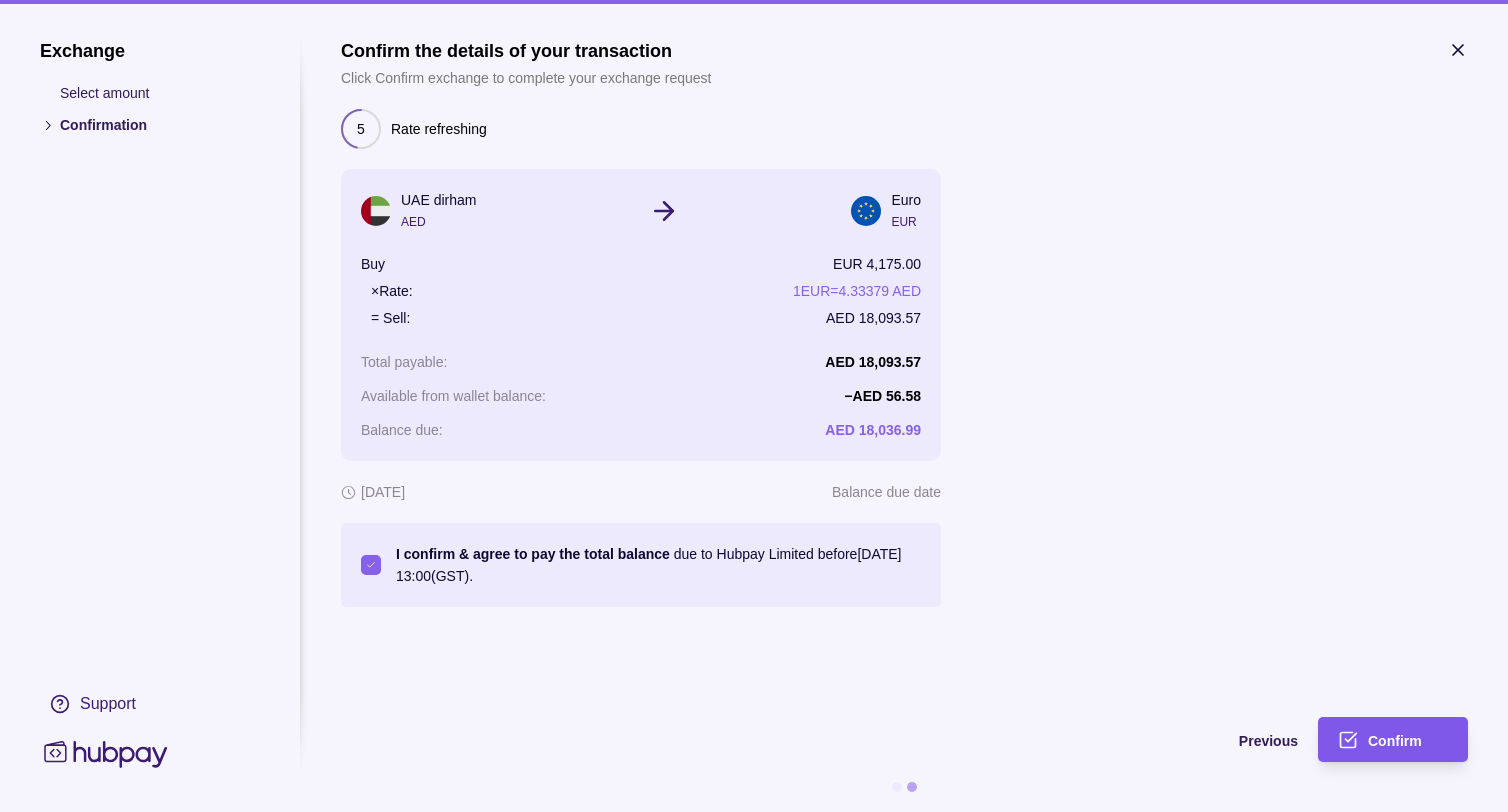 click on "Confirm" at bounding box center (1408, 740) 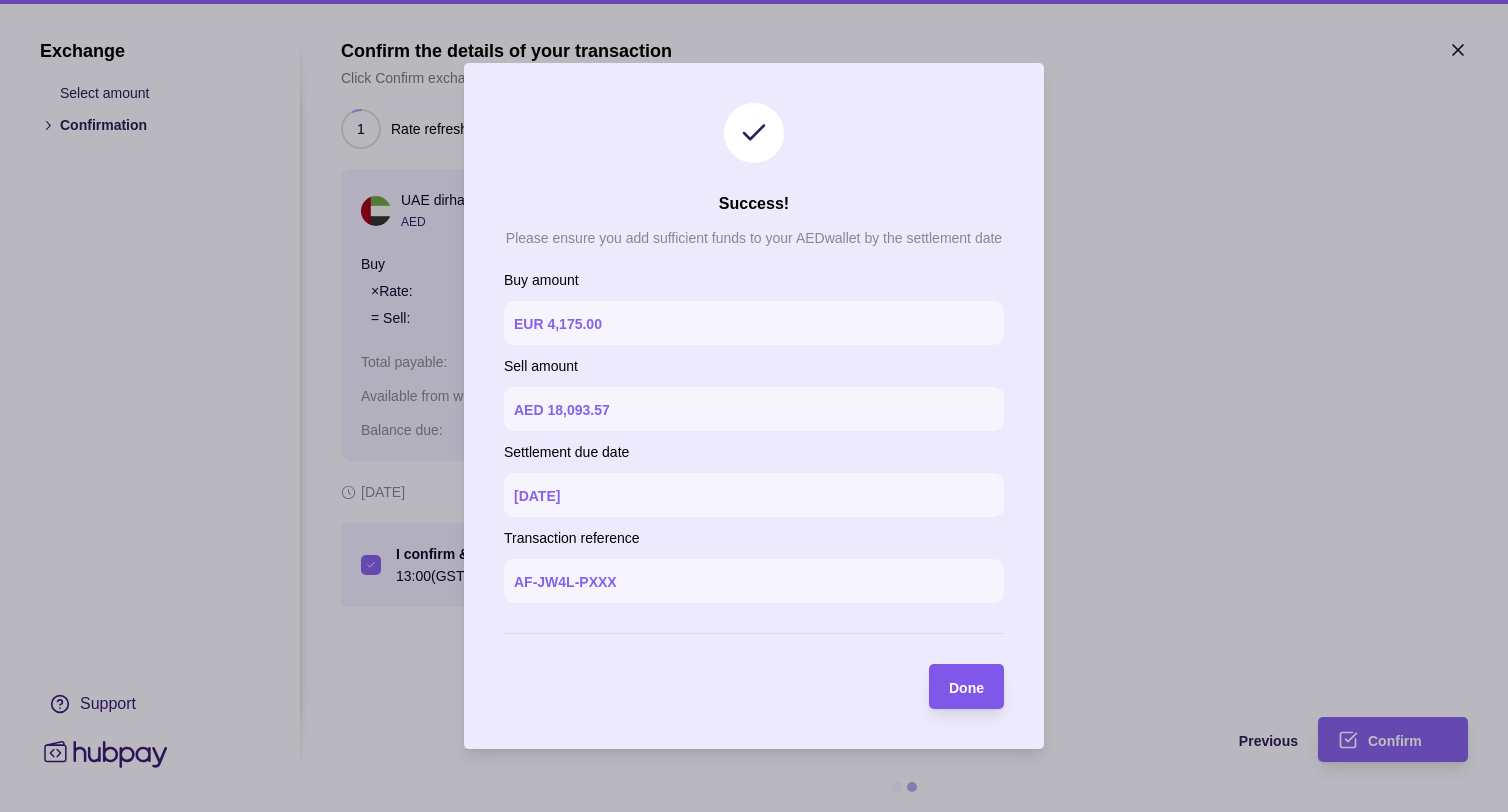 click on "Done" at bounding box center (966, 688) 